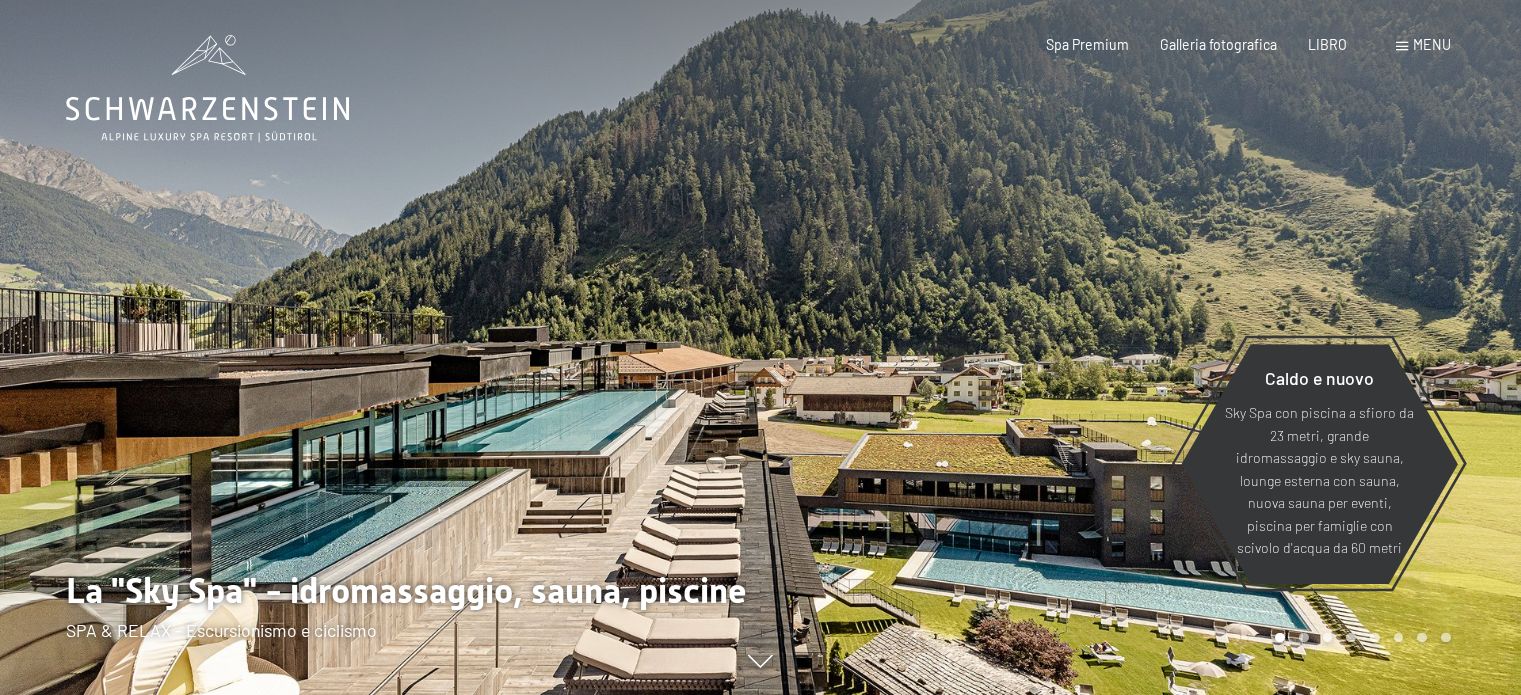 scroll, scrollTop: 0, scrollLeft: 0, axis: both 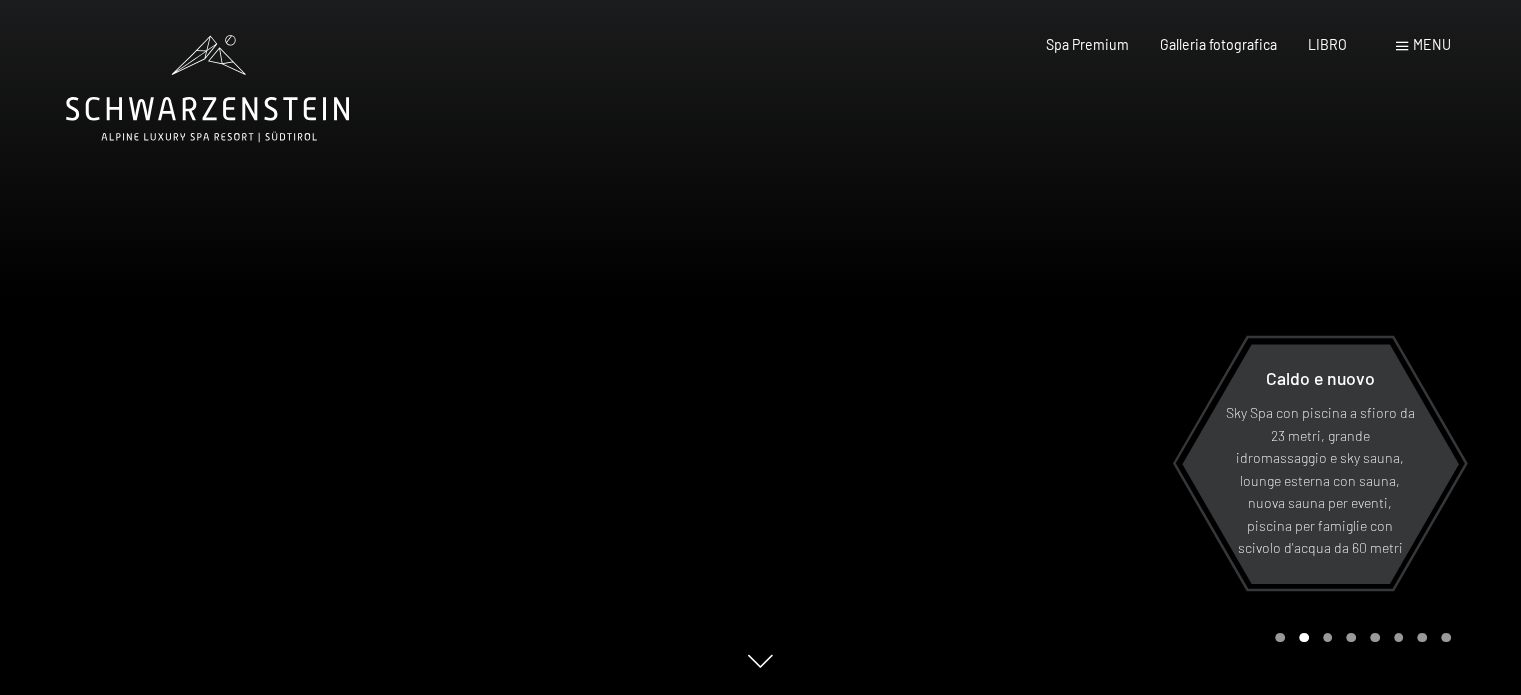 click on "menu" at bounding box center (1432, 44) 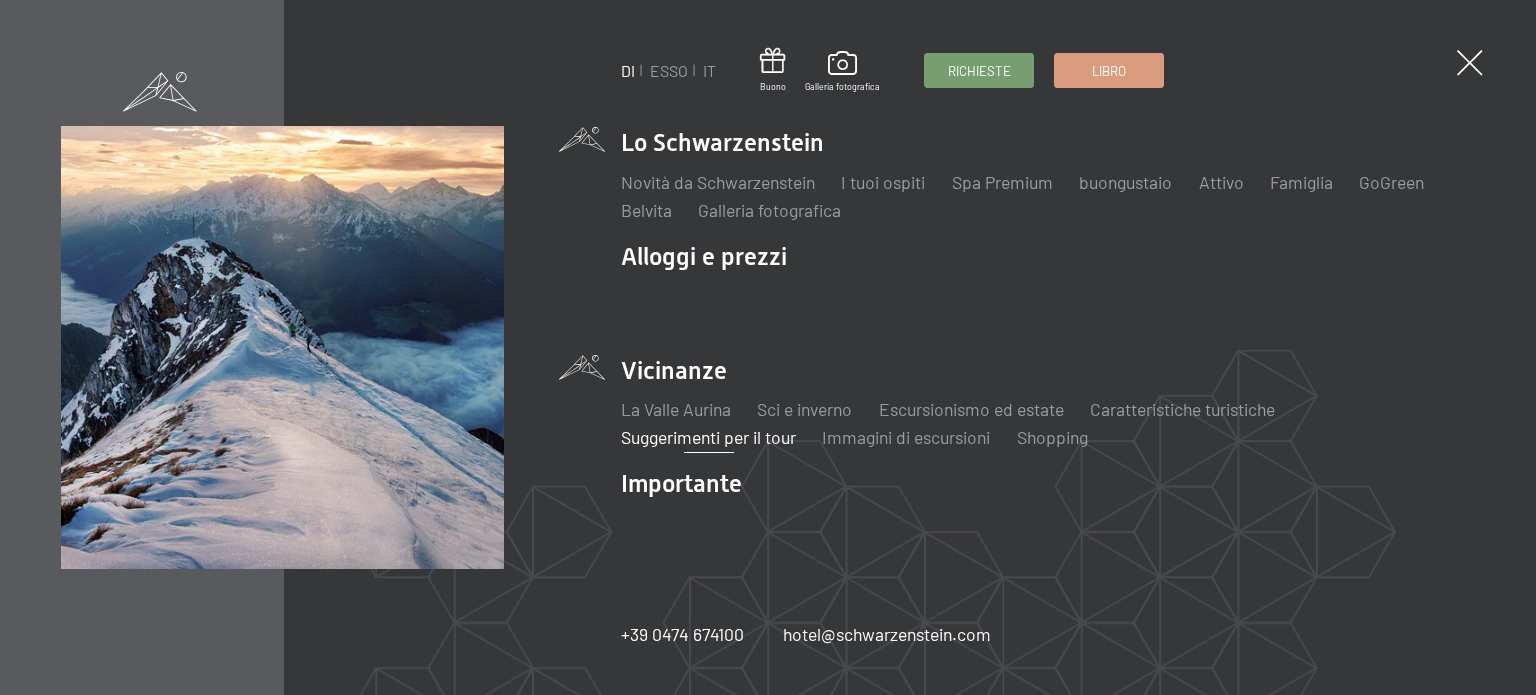 click on "Suggerimenti per il tour" at bounding box center [708, 437] 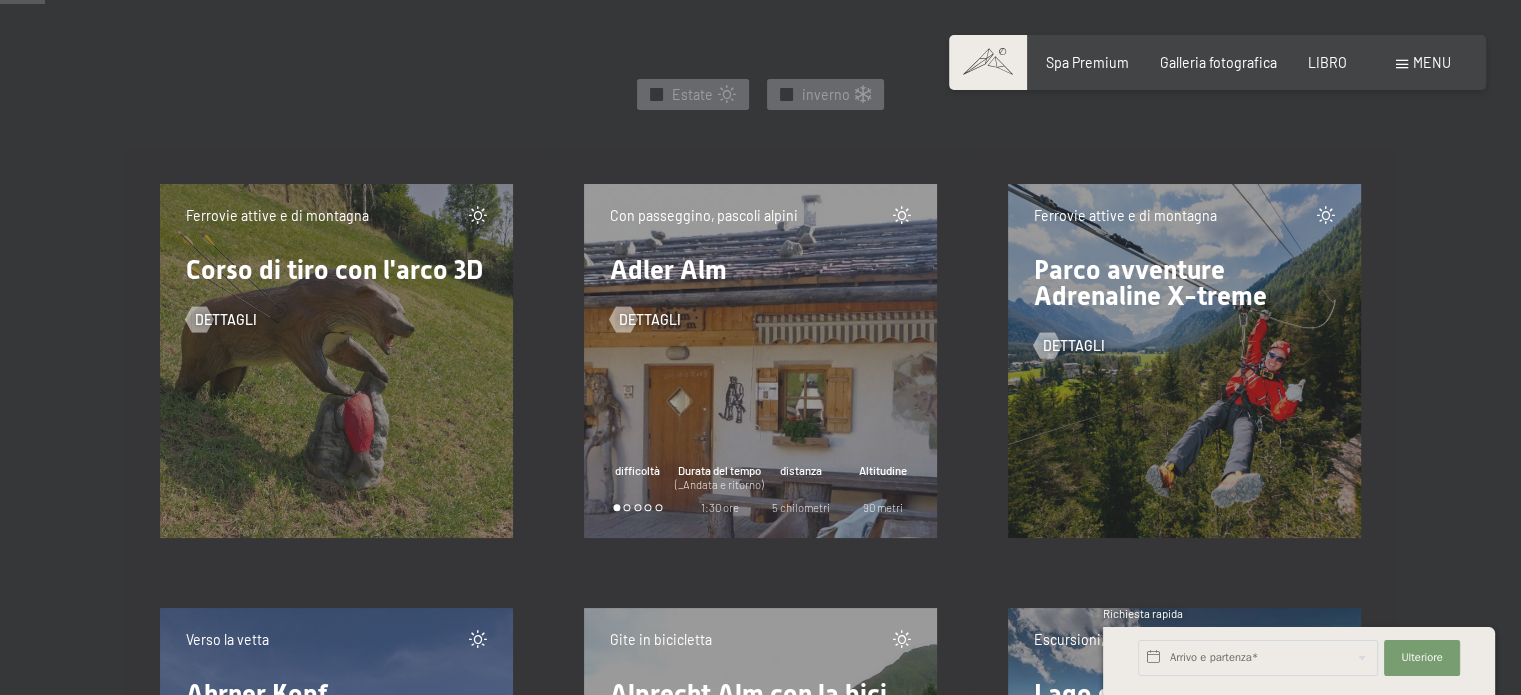 scroll, scrollTop: 900, scrollLeft: 0, axis: vertical 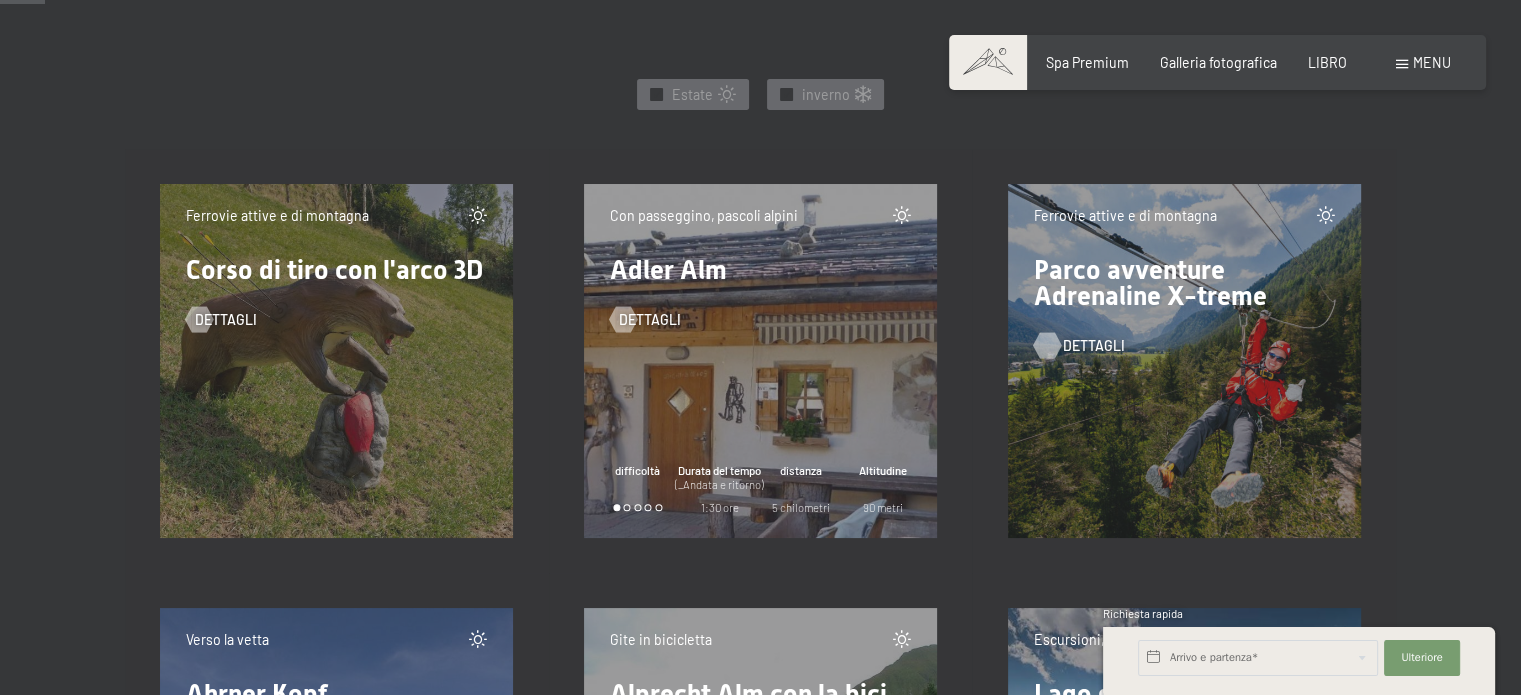 click on "Dettagli" at bounding box center [1094, 345] 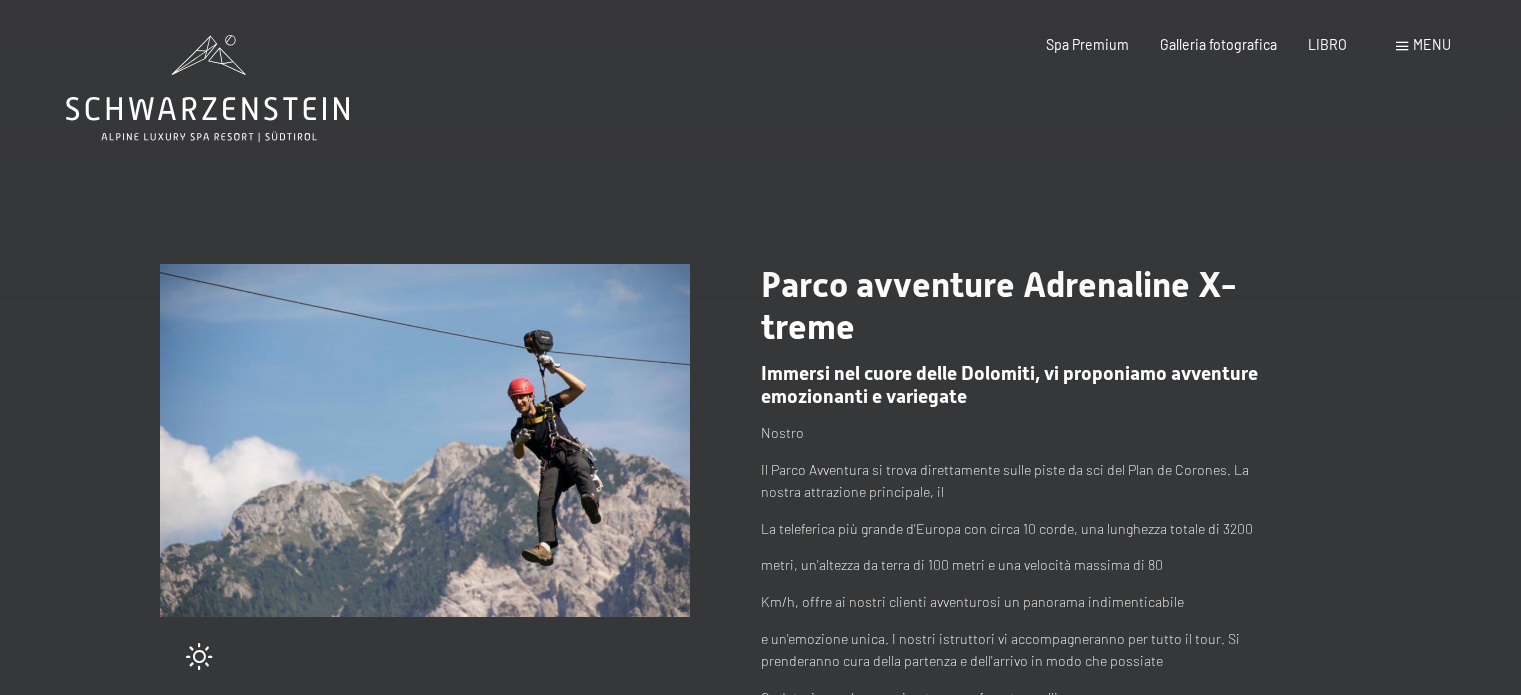 scroll, scrollTop: 0, scrollLeft: 0, axis: both 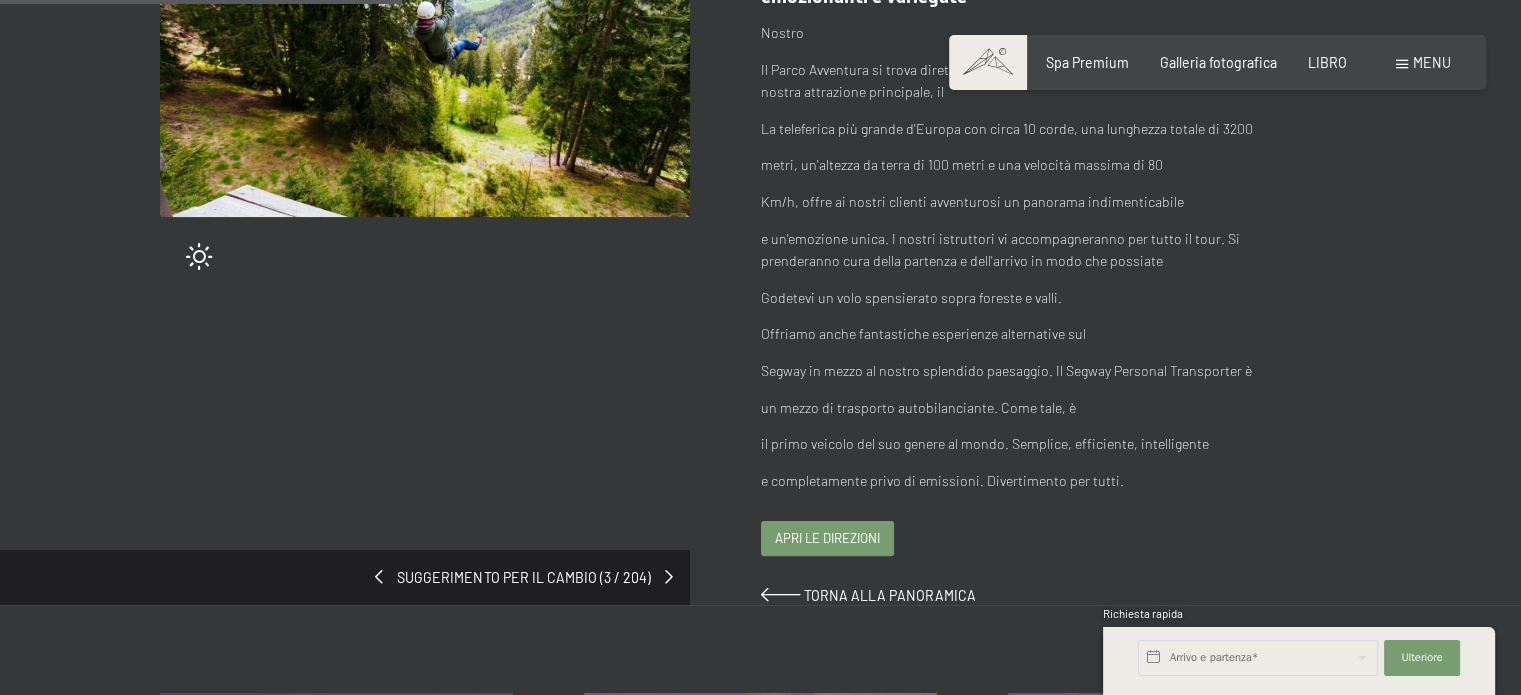 click on "Apri le direzioni" at bounding box center [827, 538] 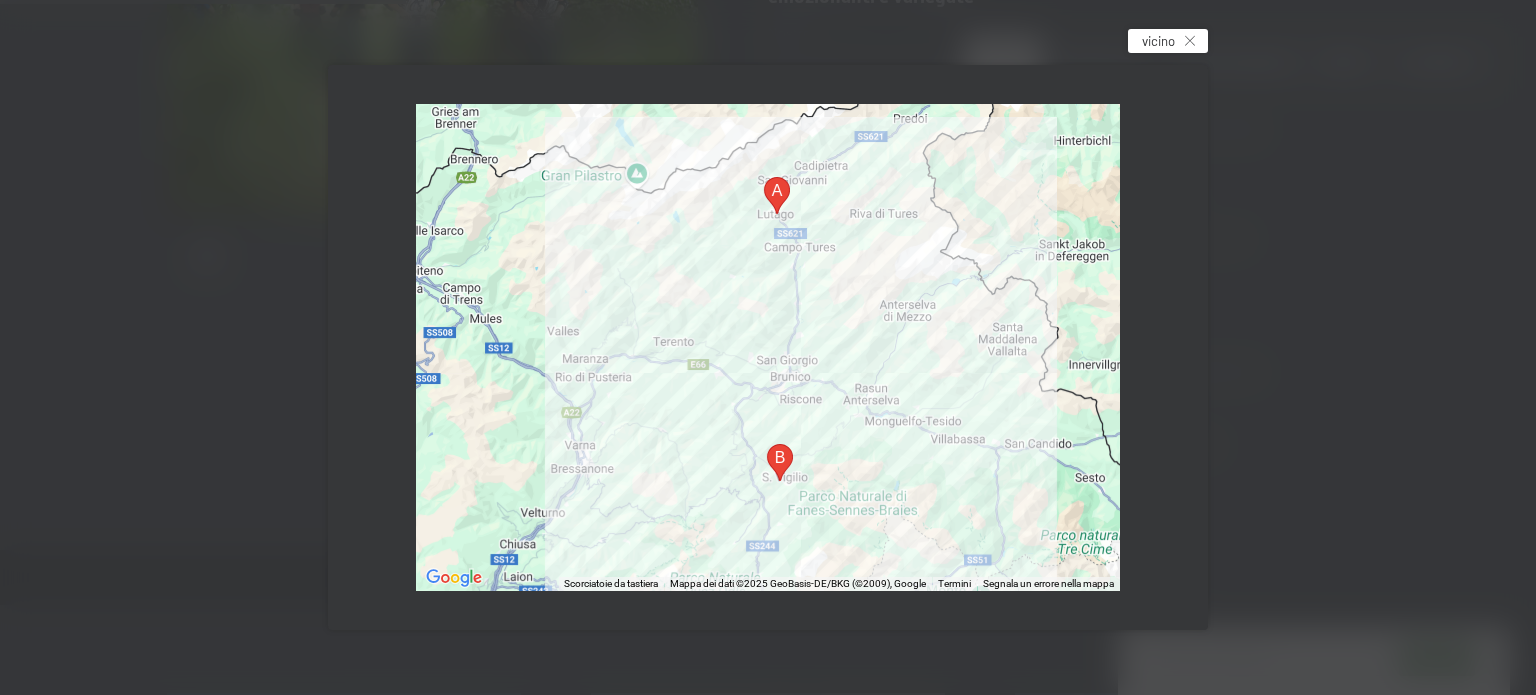 click on "vicino" at bounding box center (1168, 41) 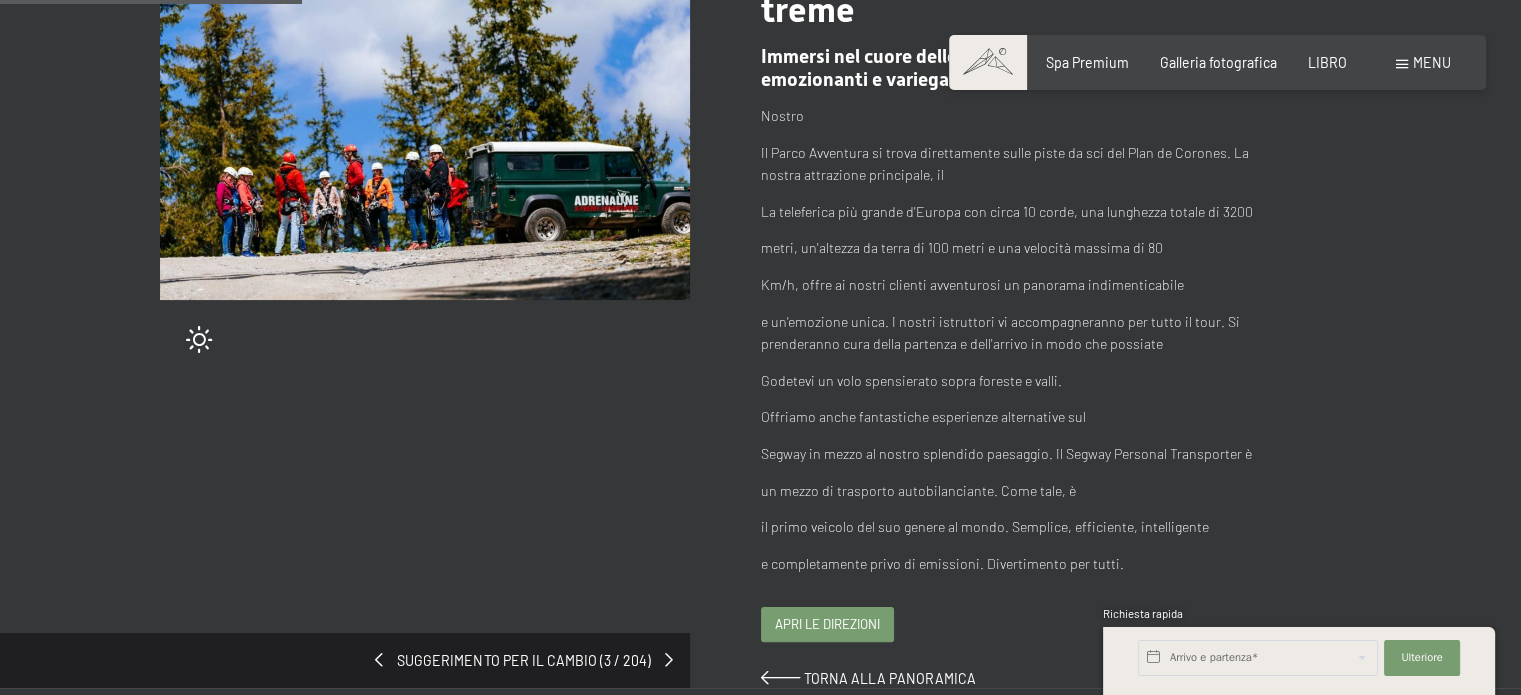 scroll, scrollTop: 300, scrollLeft: 0, axis: vertical 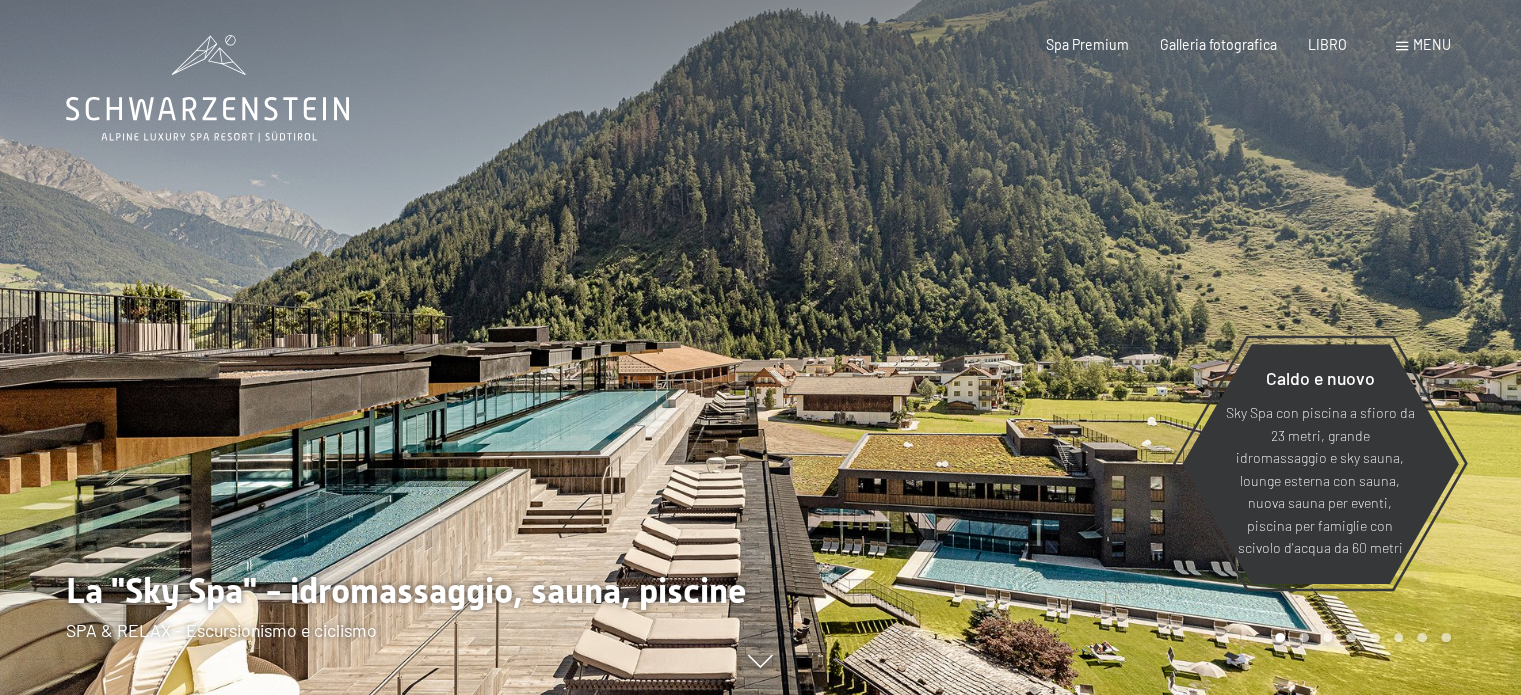 click on "menu" at bounding box center (1432, 44) 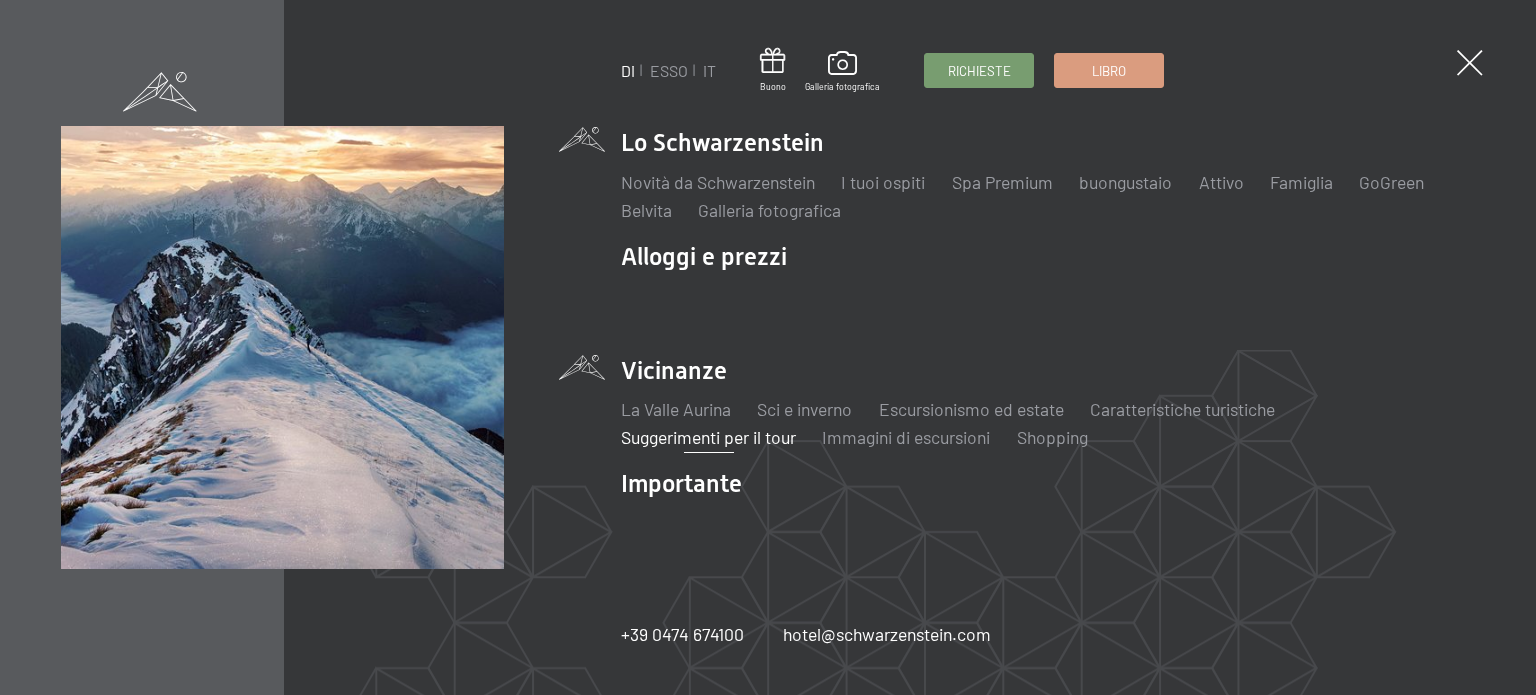 click on "Suggerimenti per il tour" at bounding box center [708, 437] 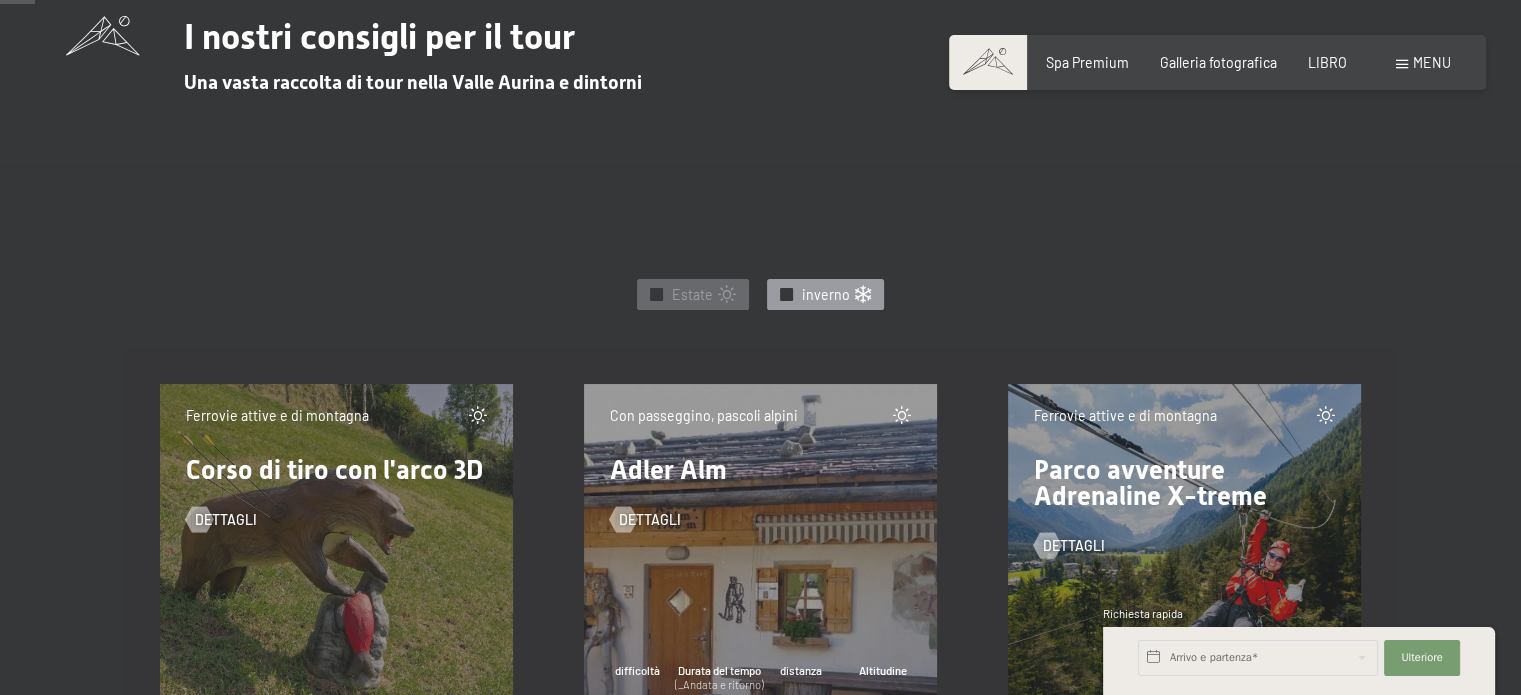 click on "✓       inverno" at bounding box center (825, 294) 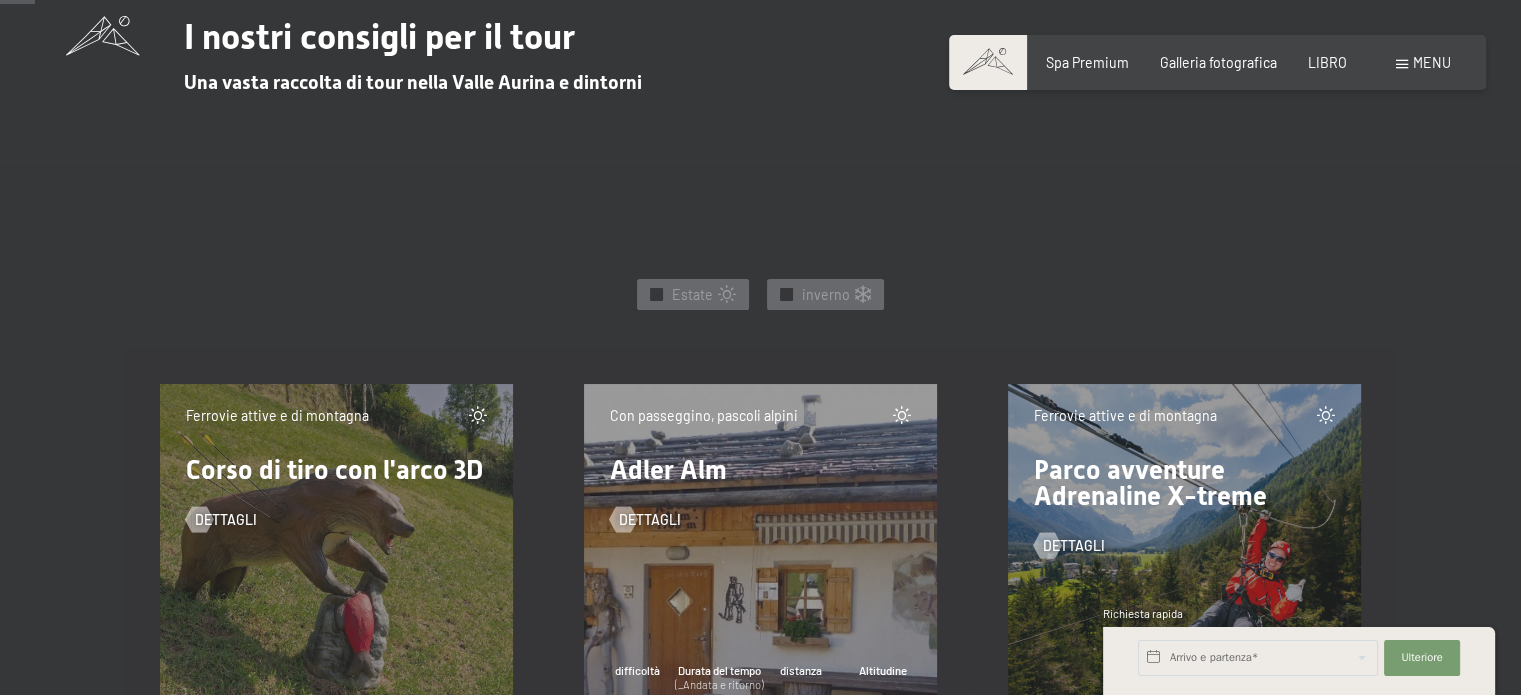 scroll, scrollTop: 700, scrollLeft: 0, axis: vertical 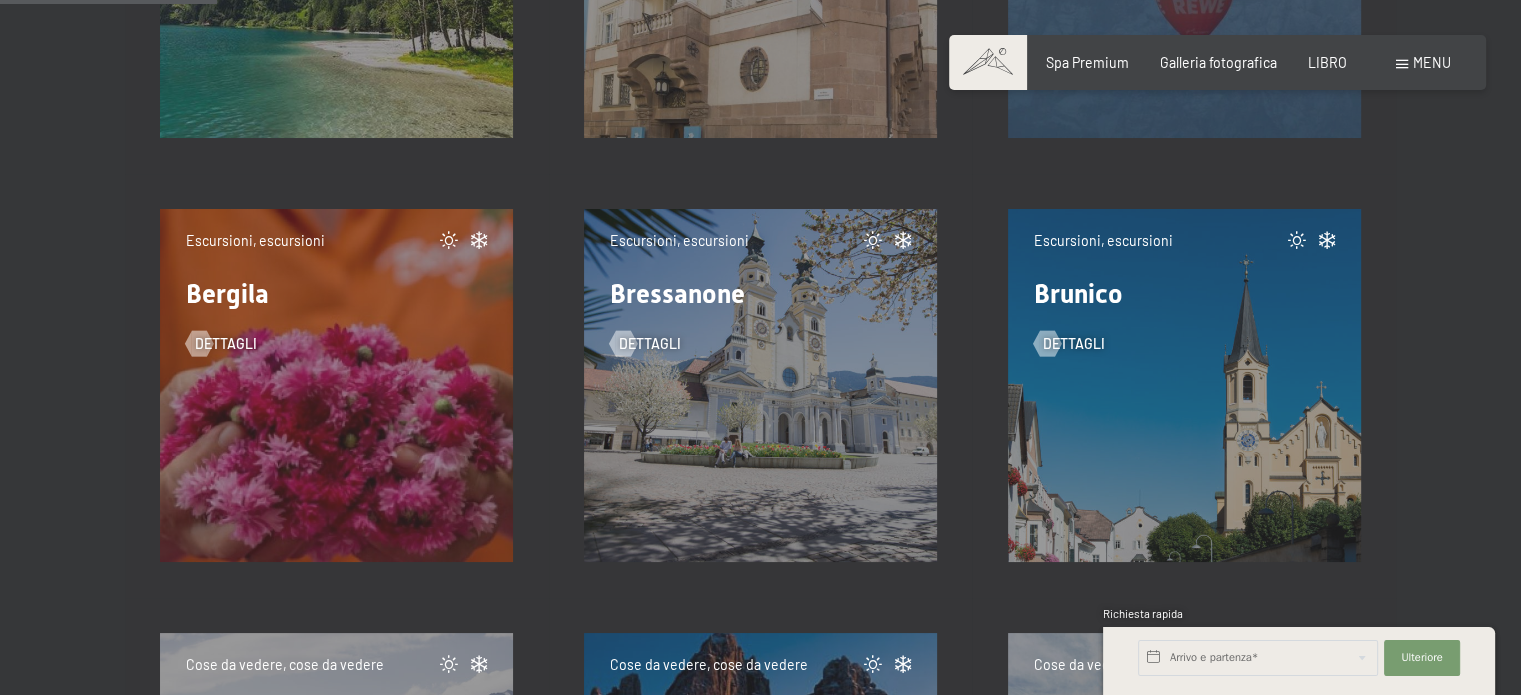 click on "Dettagli" at bounding box center (336, 331) 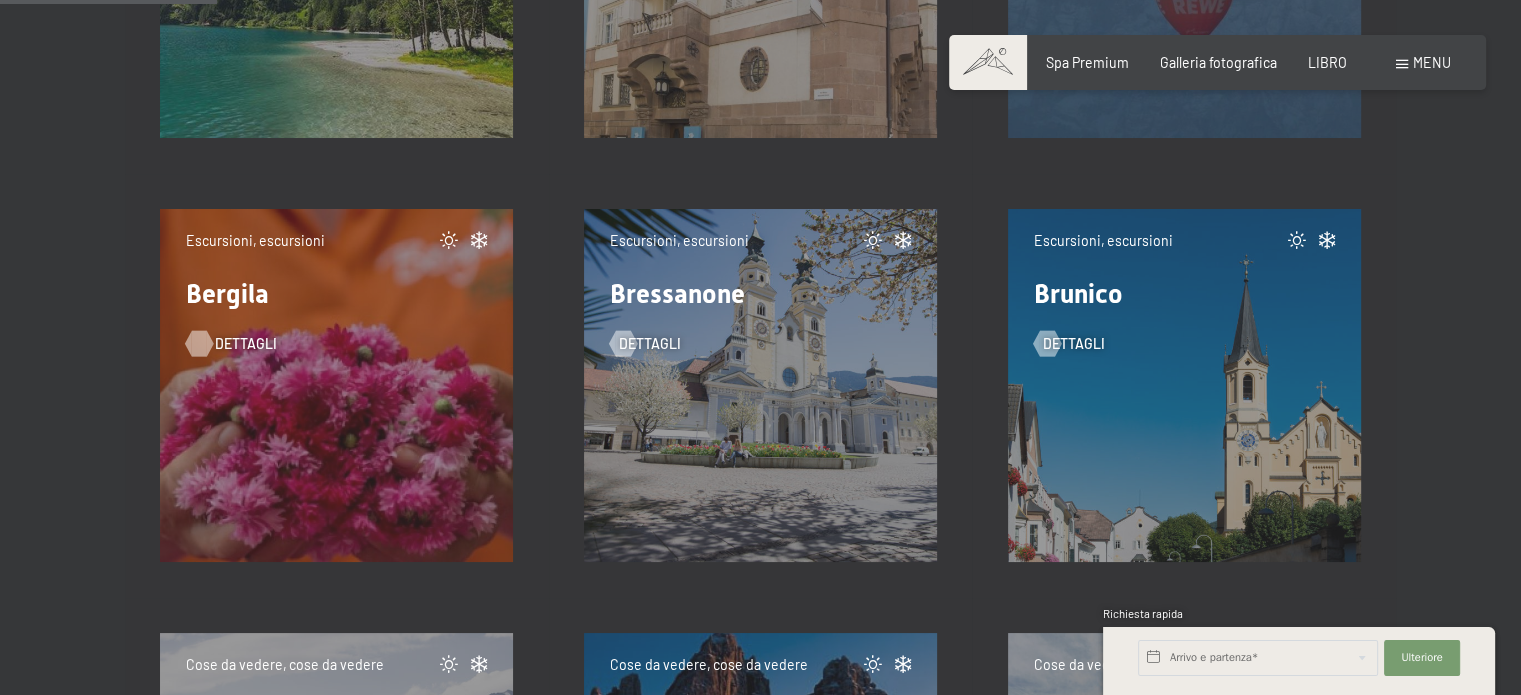 click on "Dettagli" at bounding box center [246, 343] 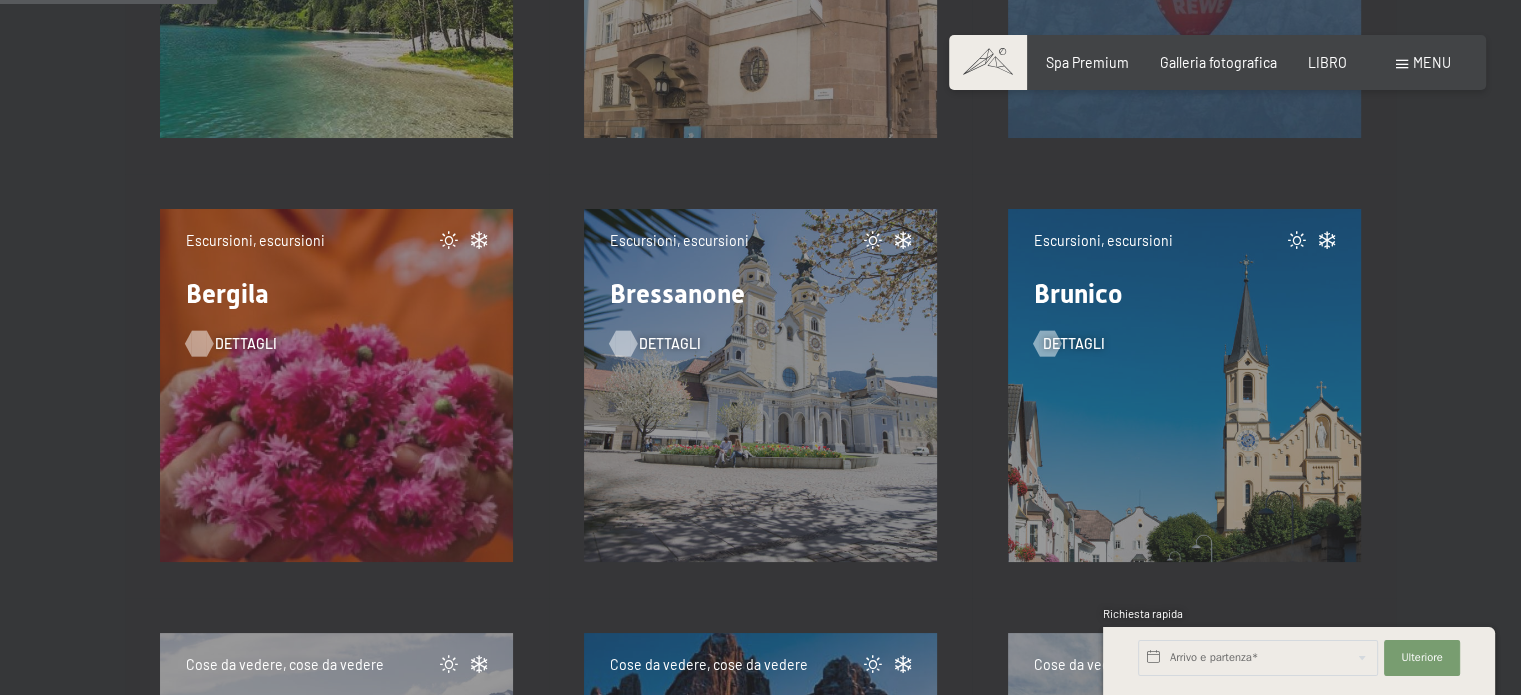 click on "Dettagli" at bounding box center [670, 343] 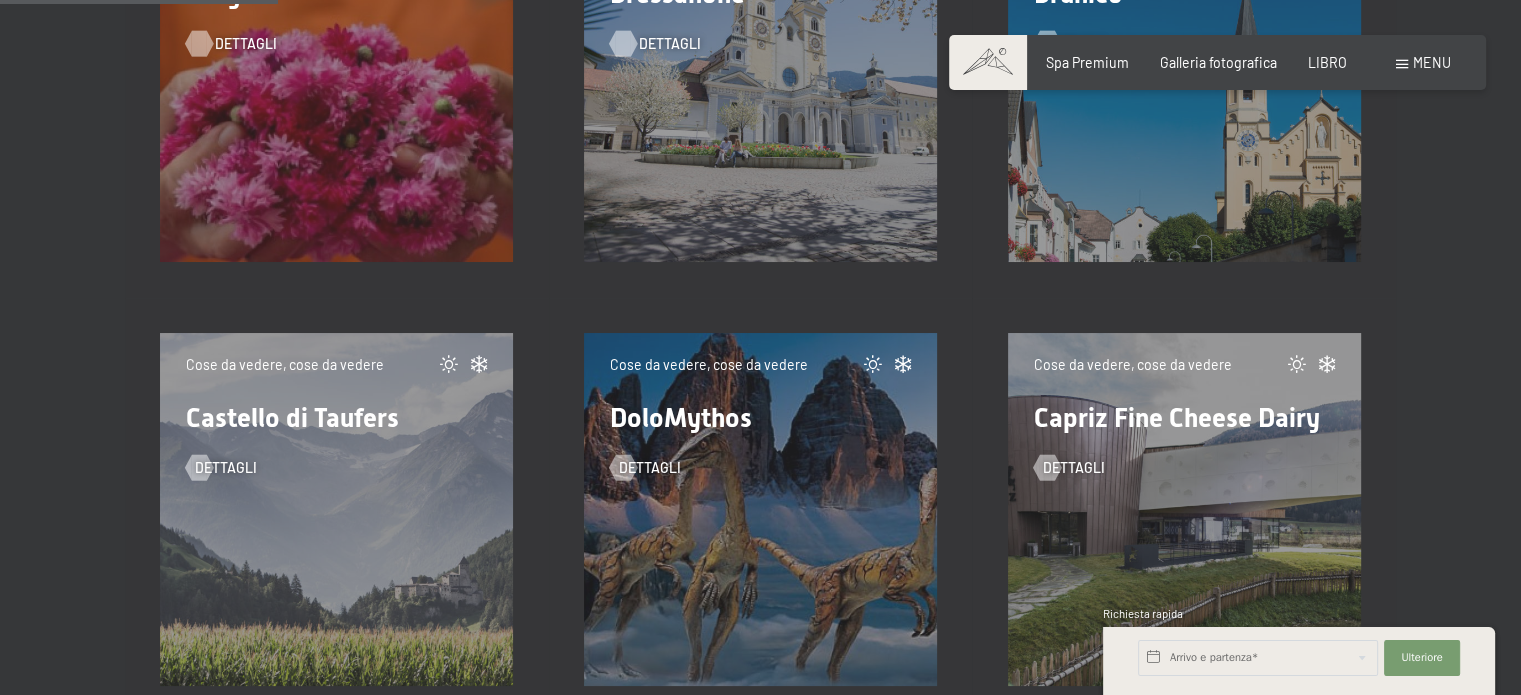 scroll, scrollTop: 1800, scrollLeft: 0, axis: vertical 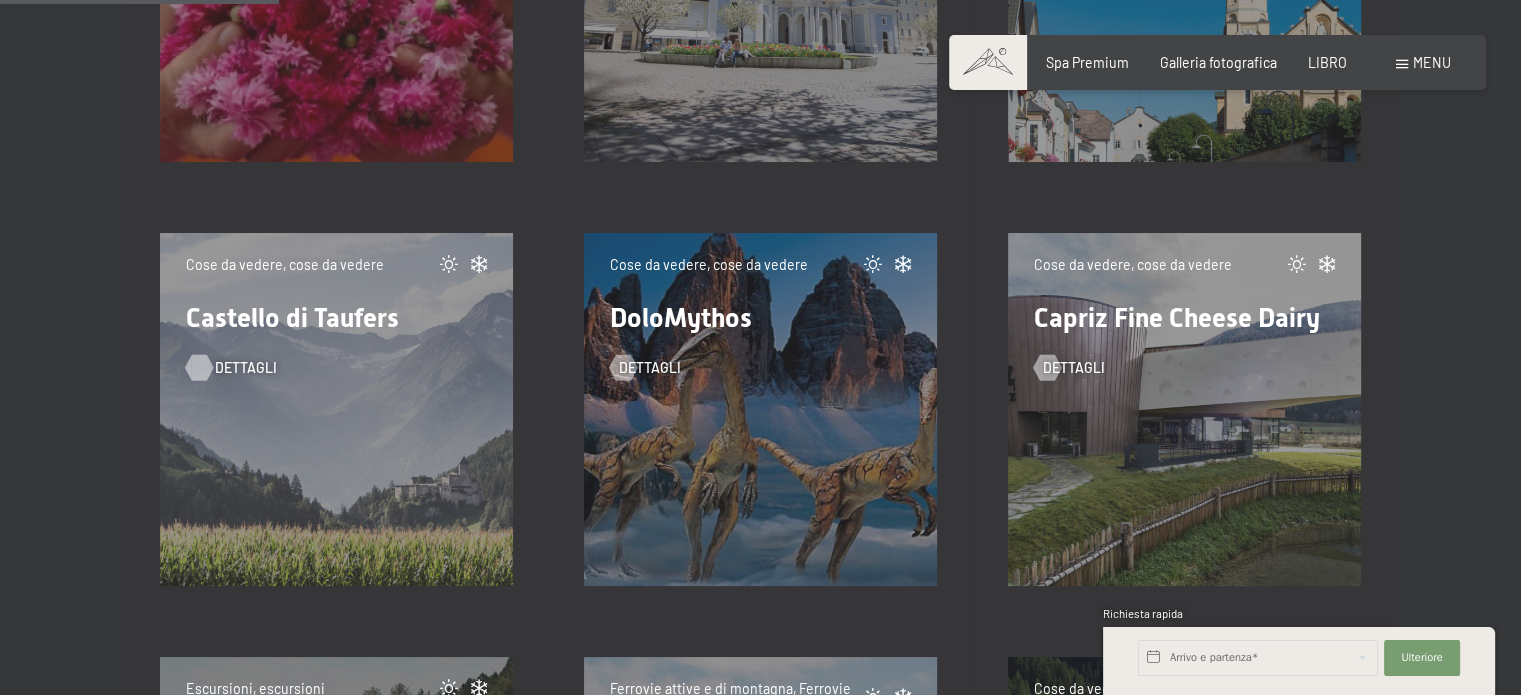 click on "Dettagli" at bounding box center (246, 367) 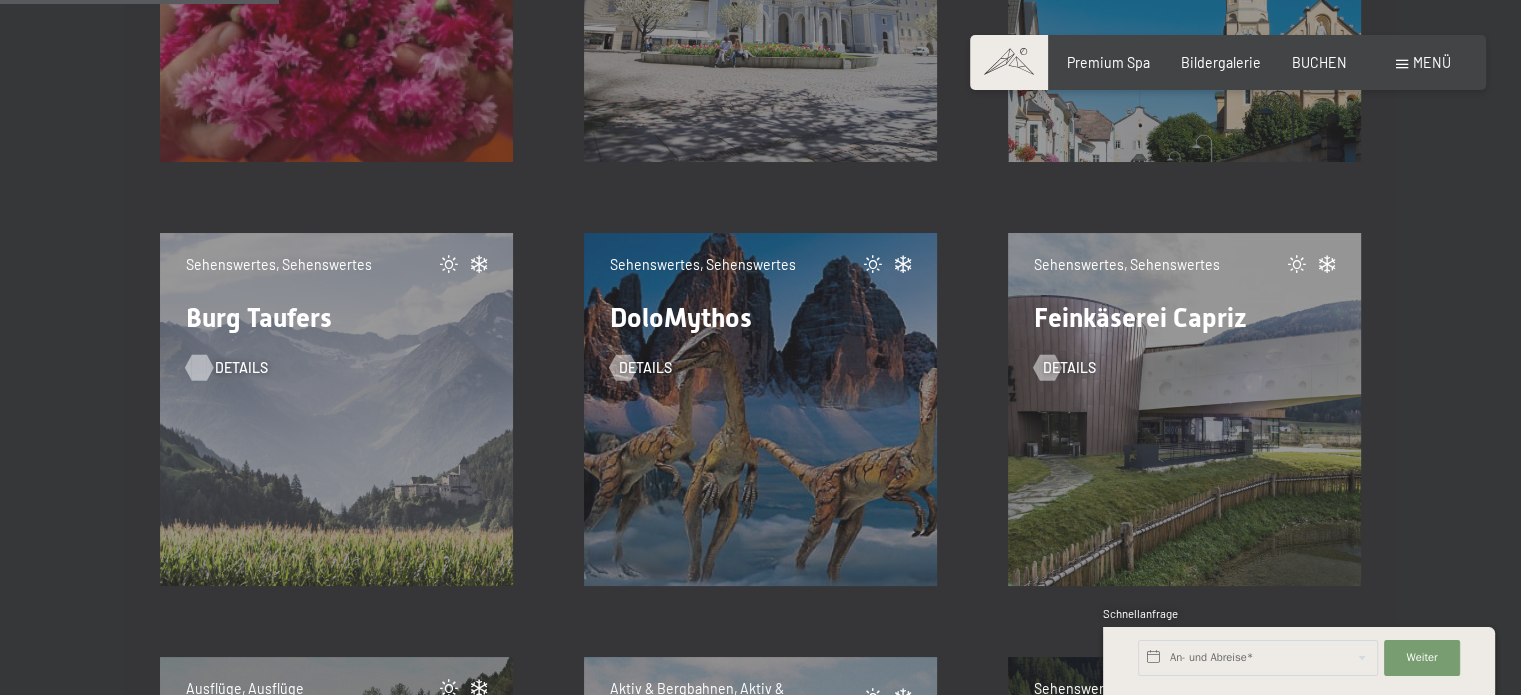 click on "Details" at bounding box center (1184, 355) 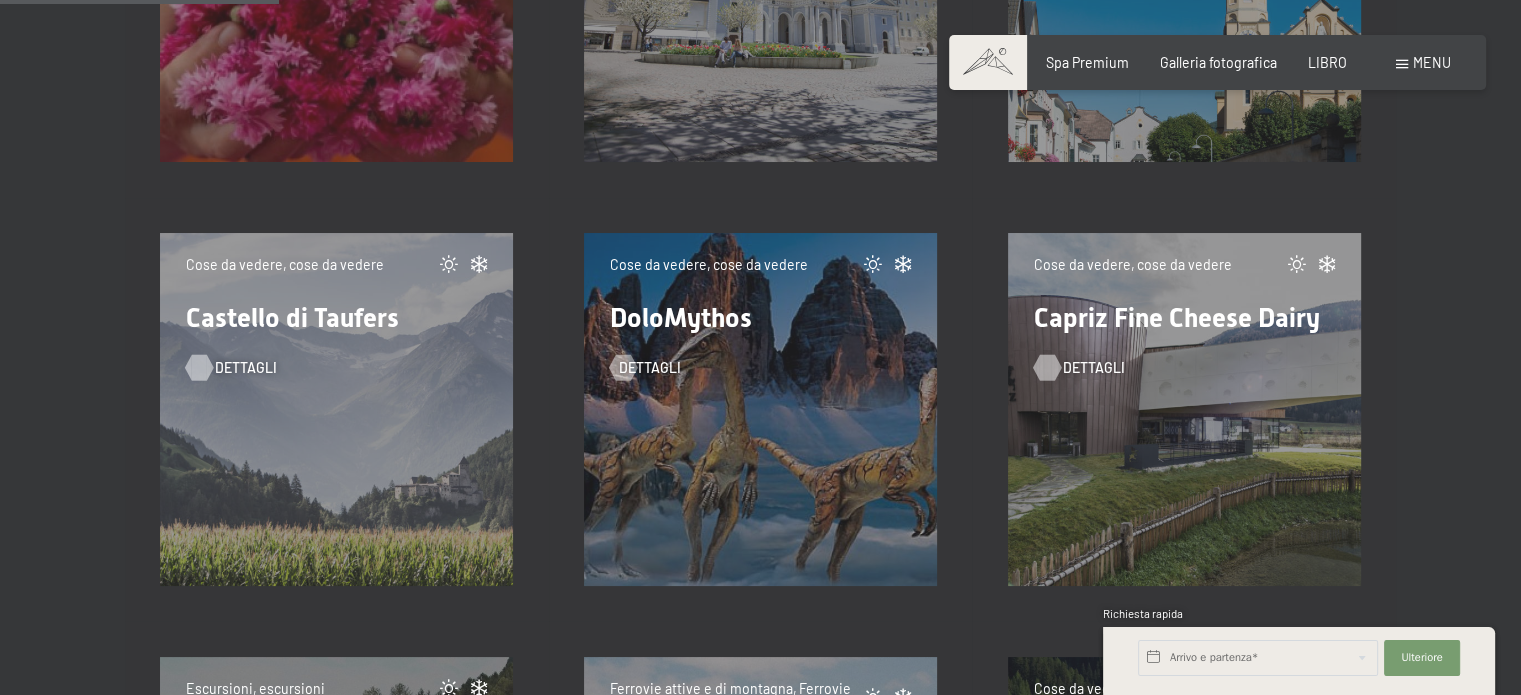 click on "Dettagli" at bounding box center (1094, 367) 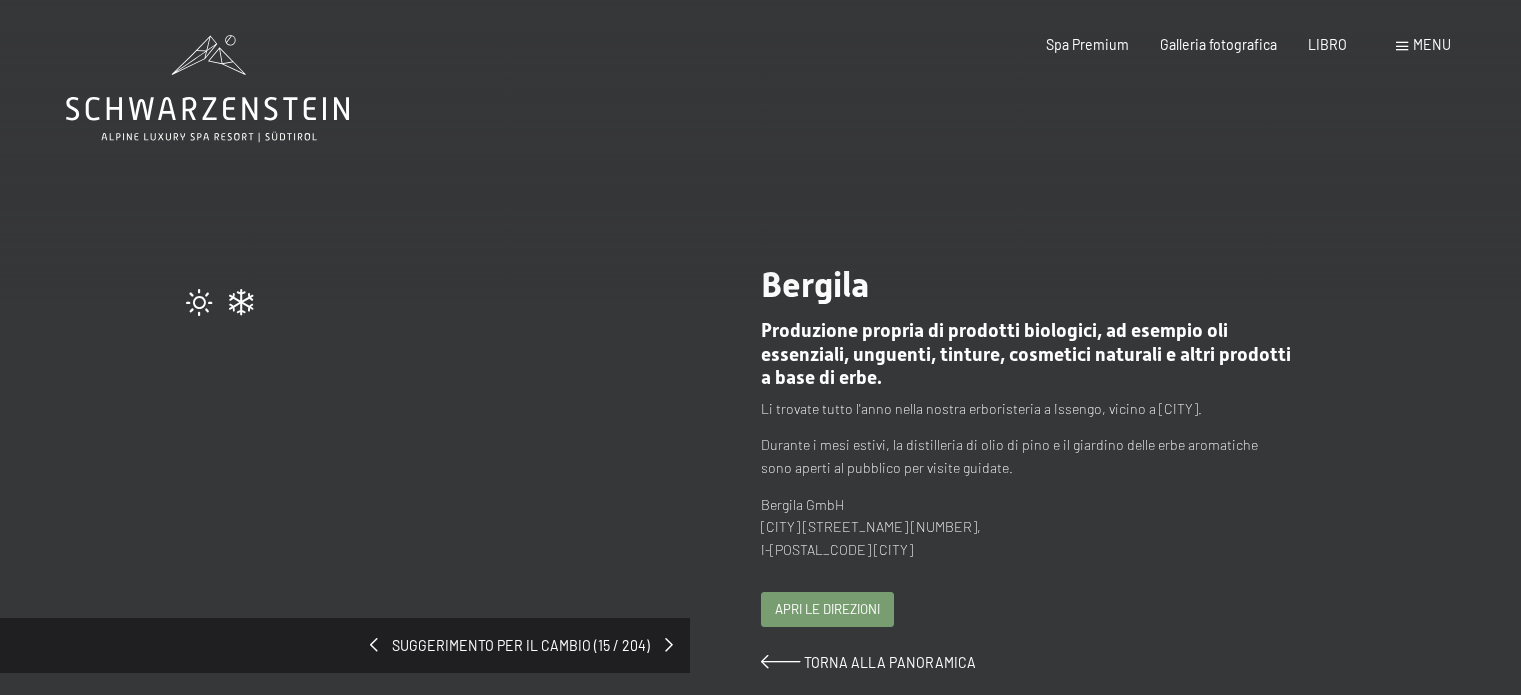 scroll, scrollTop: 0, scrollLeft: 0, axis: both 